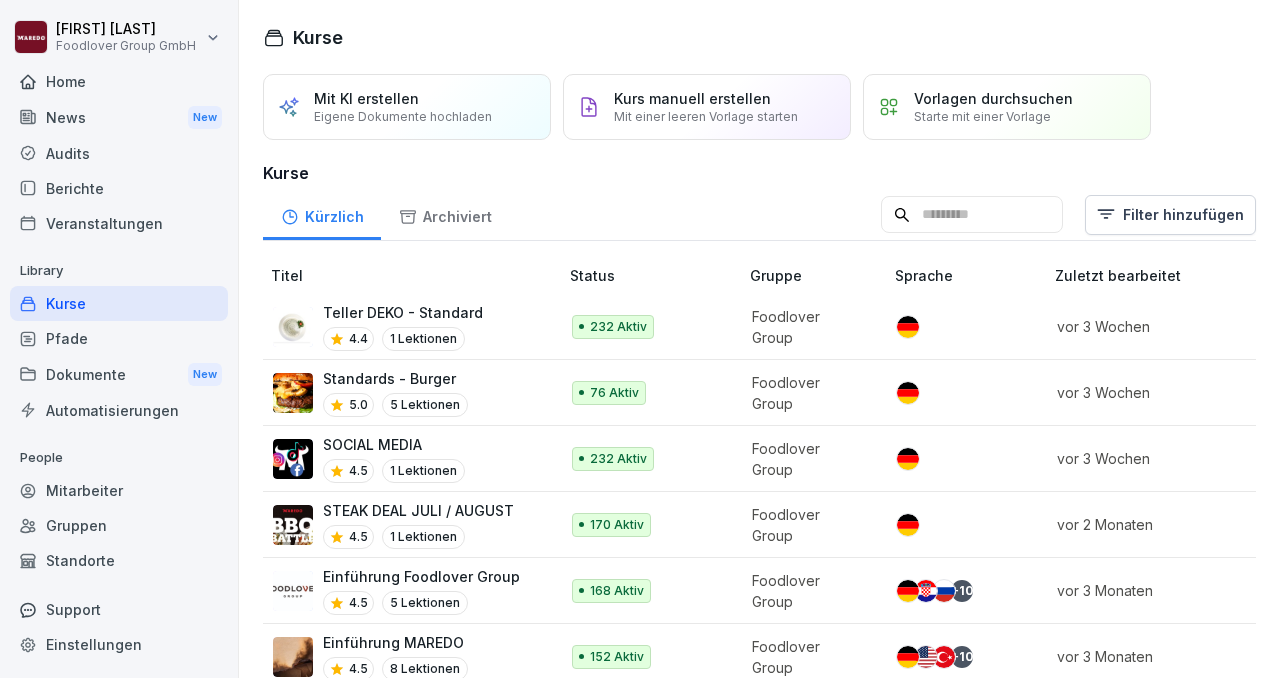 scroll, scrollTop: 0, scrollLeft: 0, axis: both 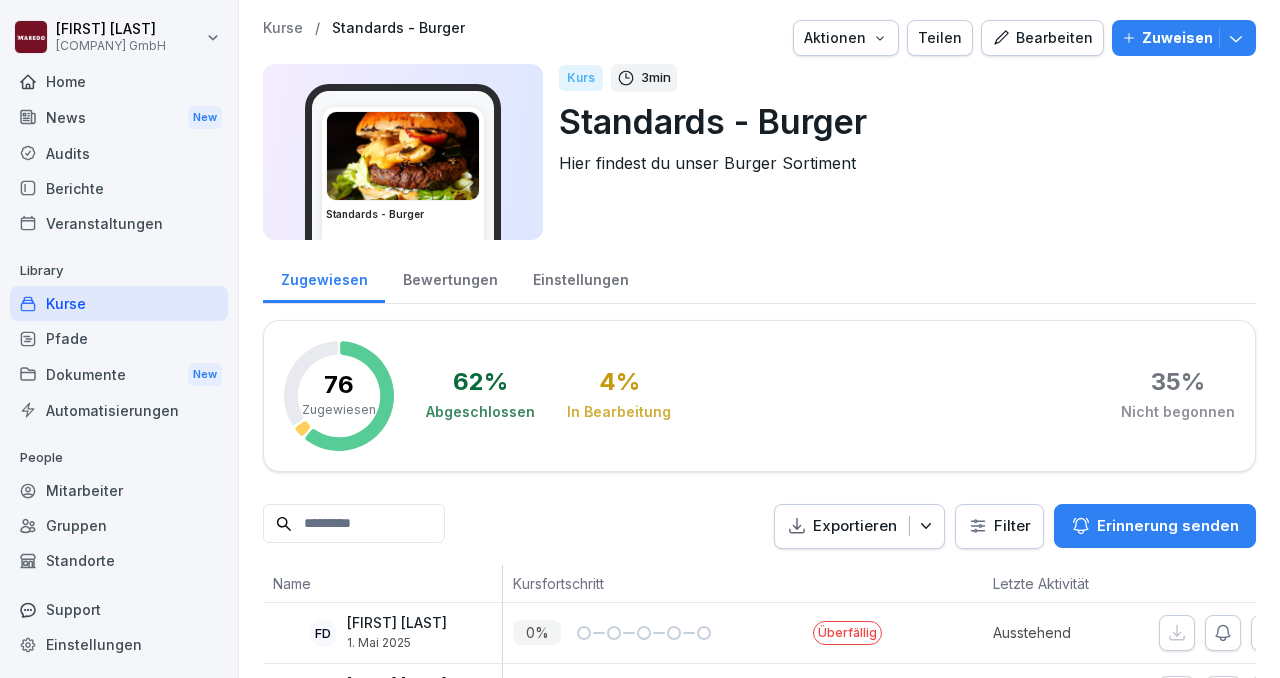 click on "Bearbeiten" at bounding box center (1042, 38) 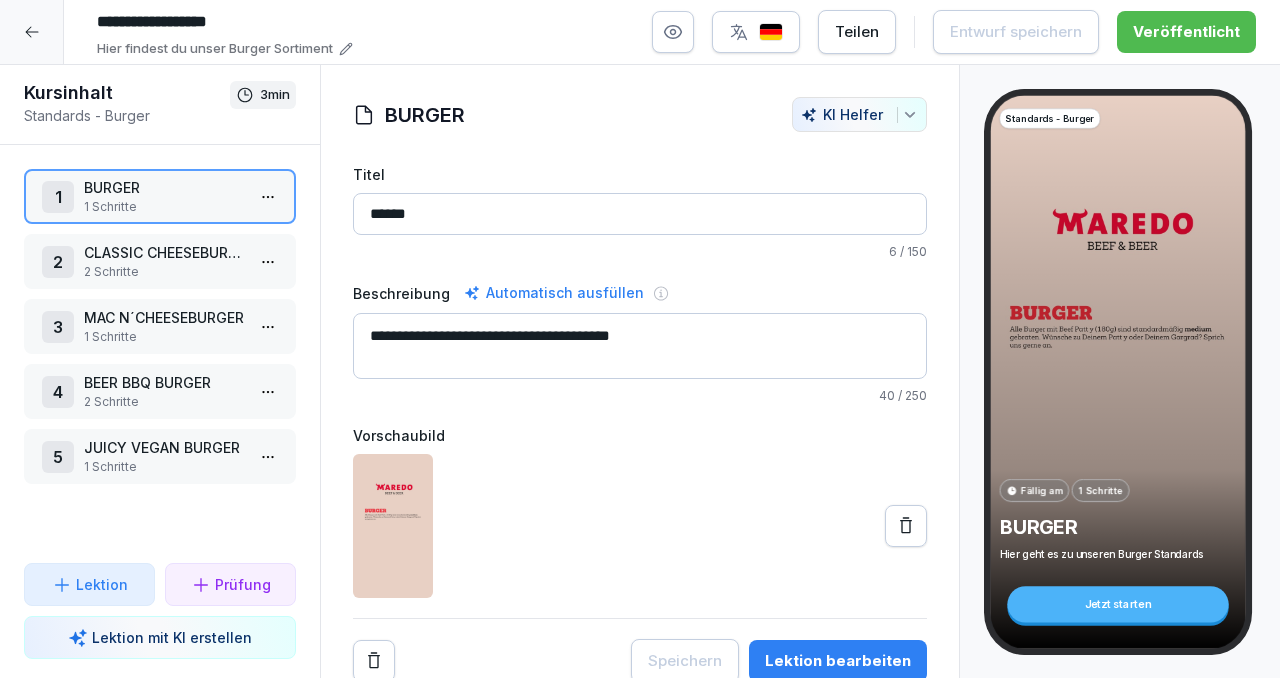 click 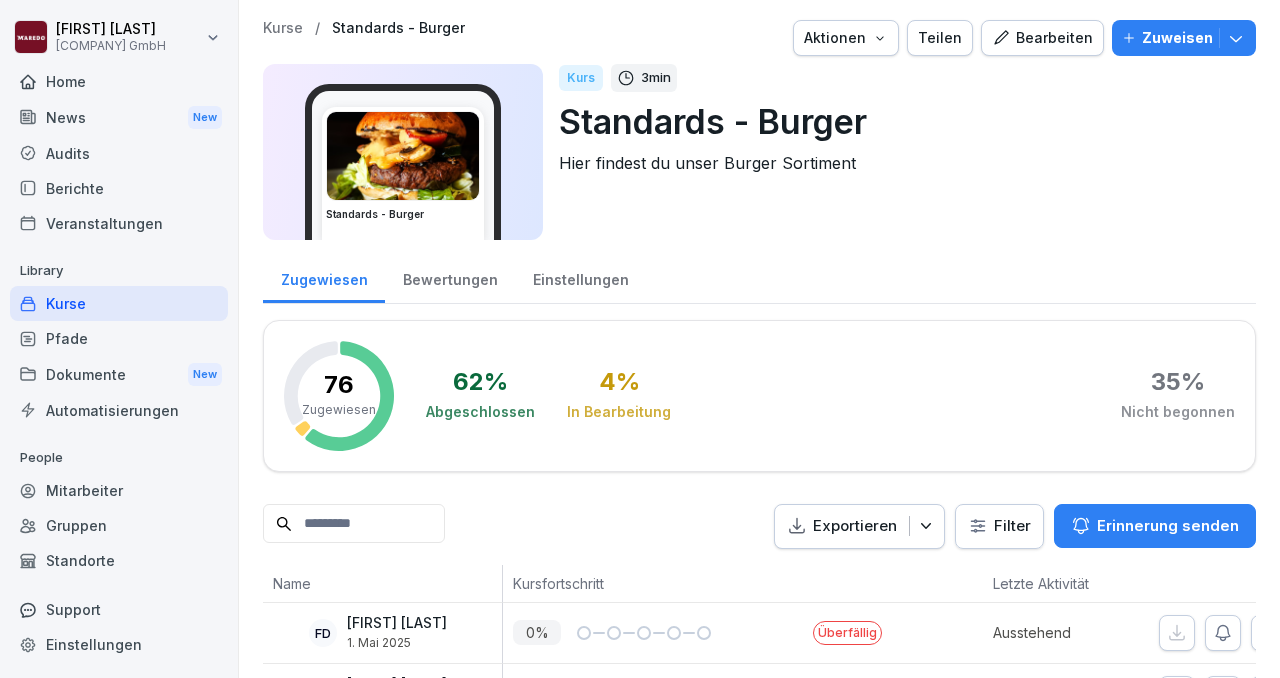 click on "Mitarbeiter" at bounding box center [119, 490] 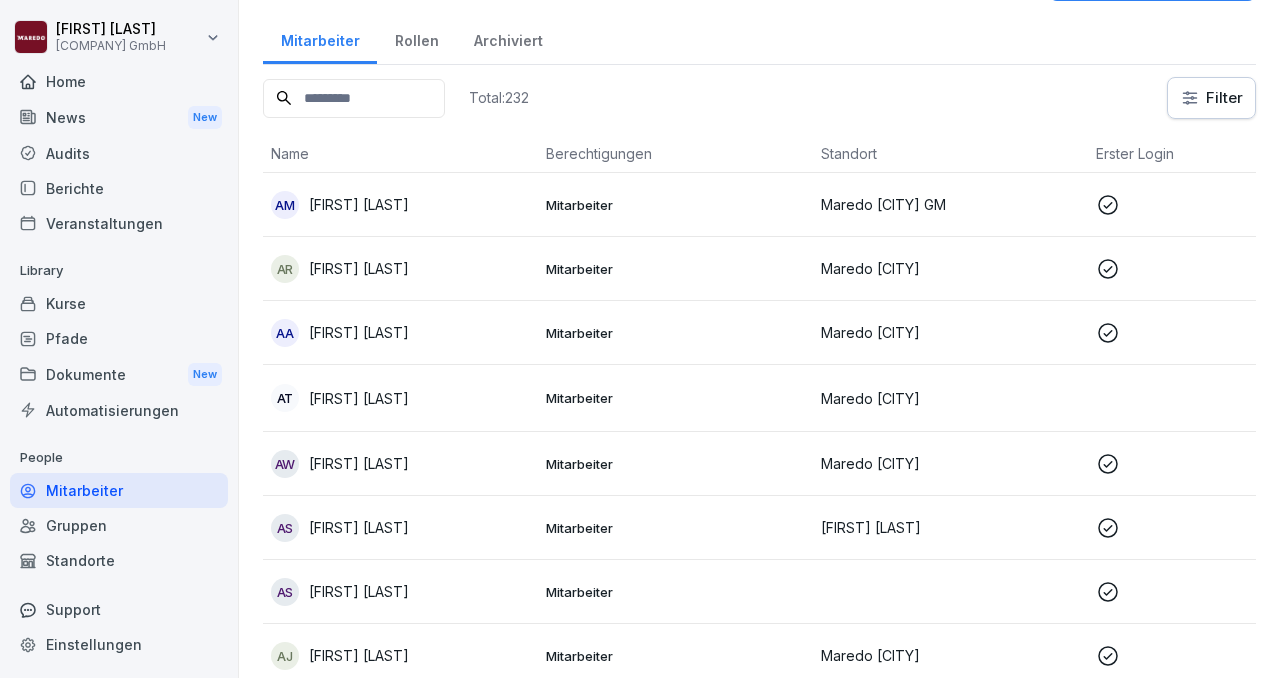 scroll, scrollTop: 0, scrollLeft: 0, axis: both 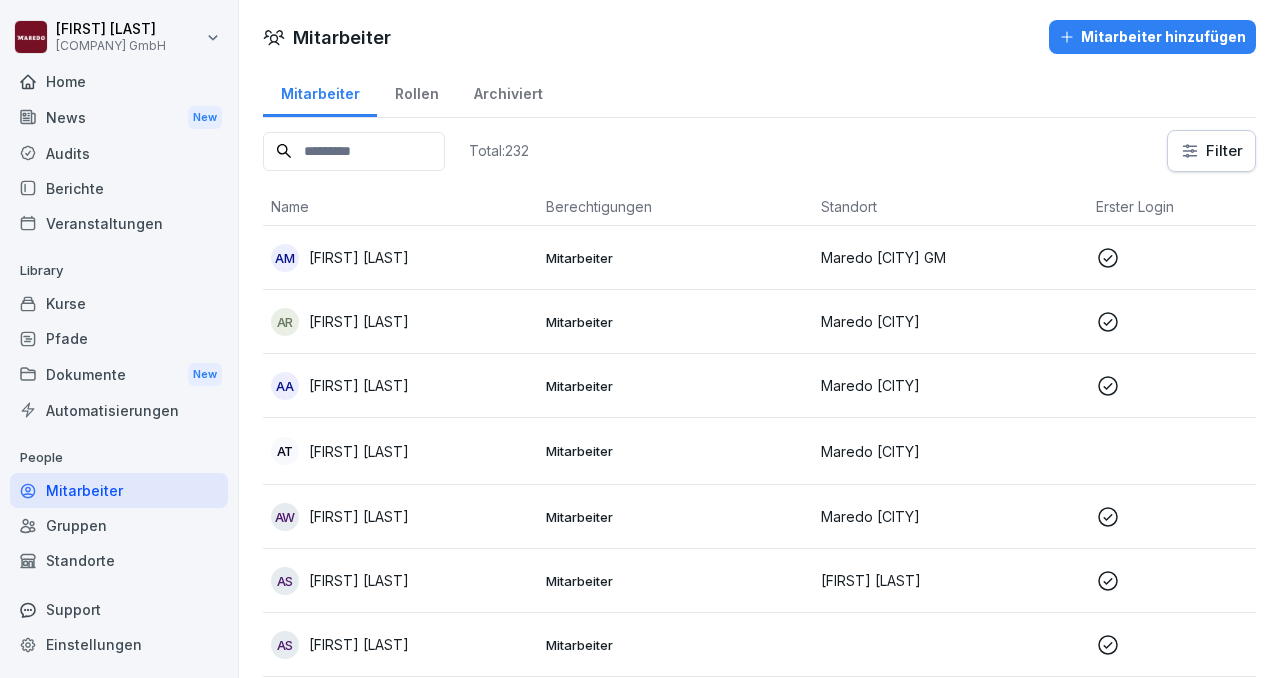 click on "Mitarbeiter" at bounding box center (675, 258) 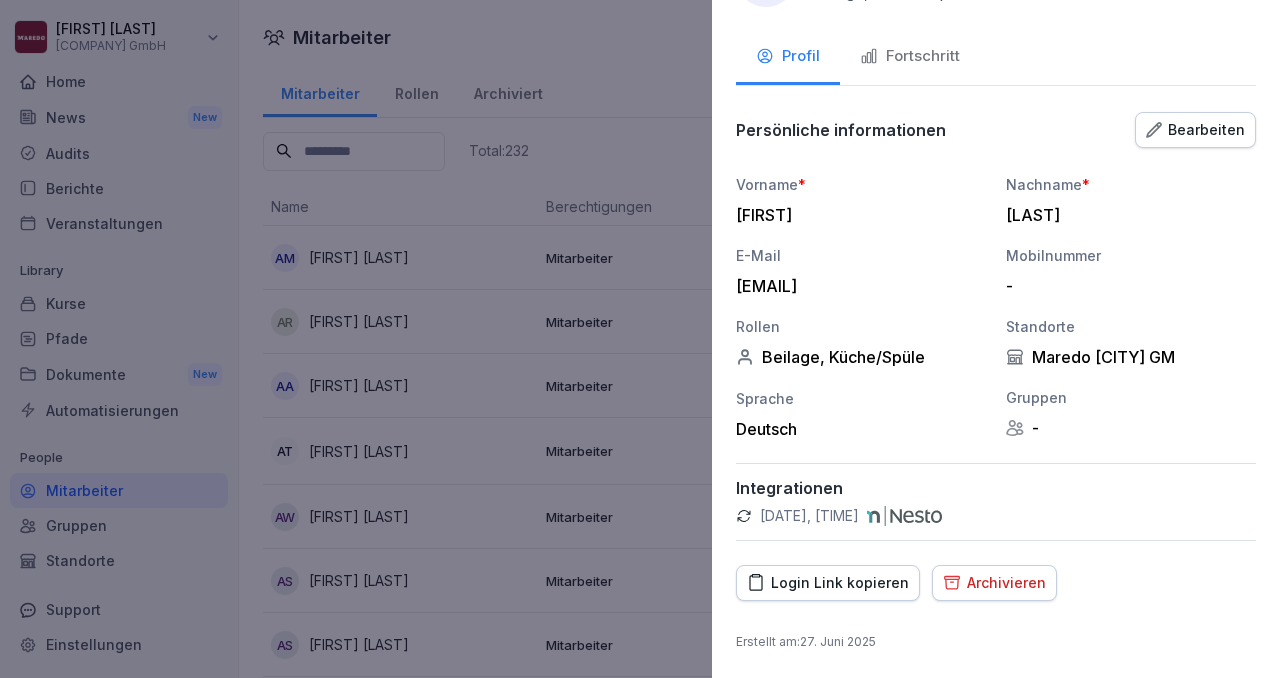 scroll, scrollTop: 0, scrollLeft: 0, axis: both 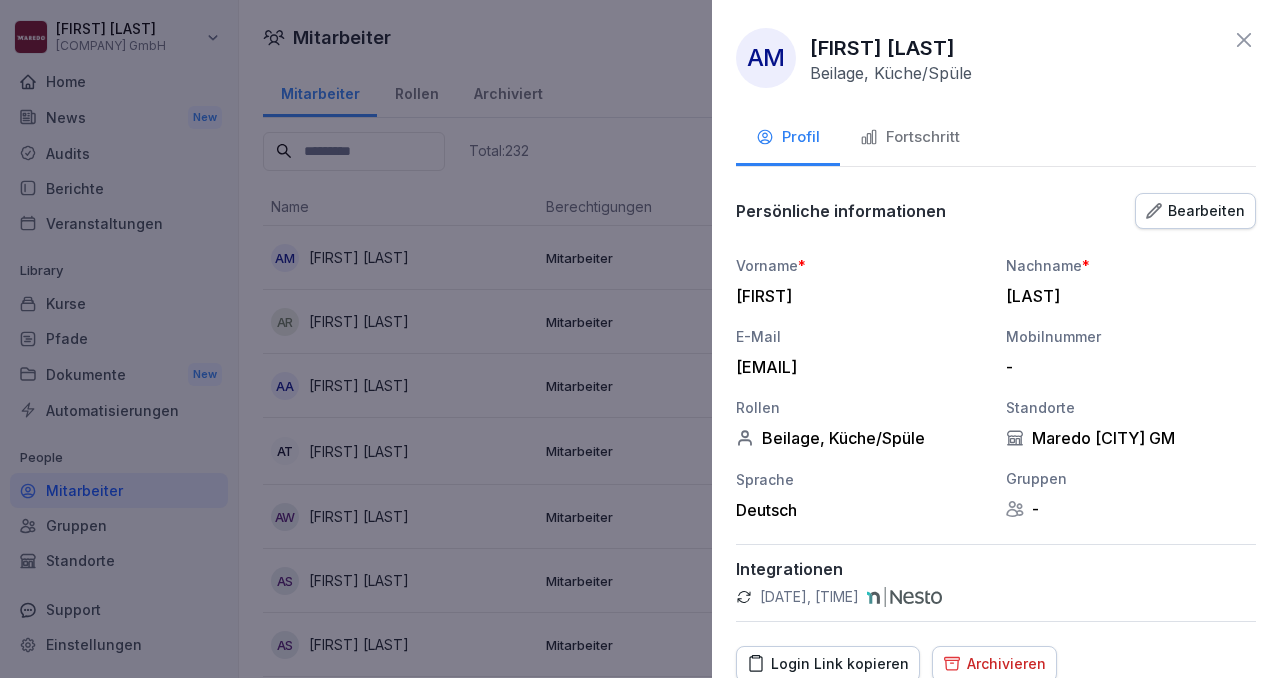 click at bounding box center (640, 339) 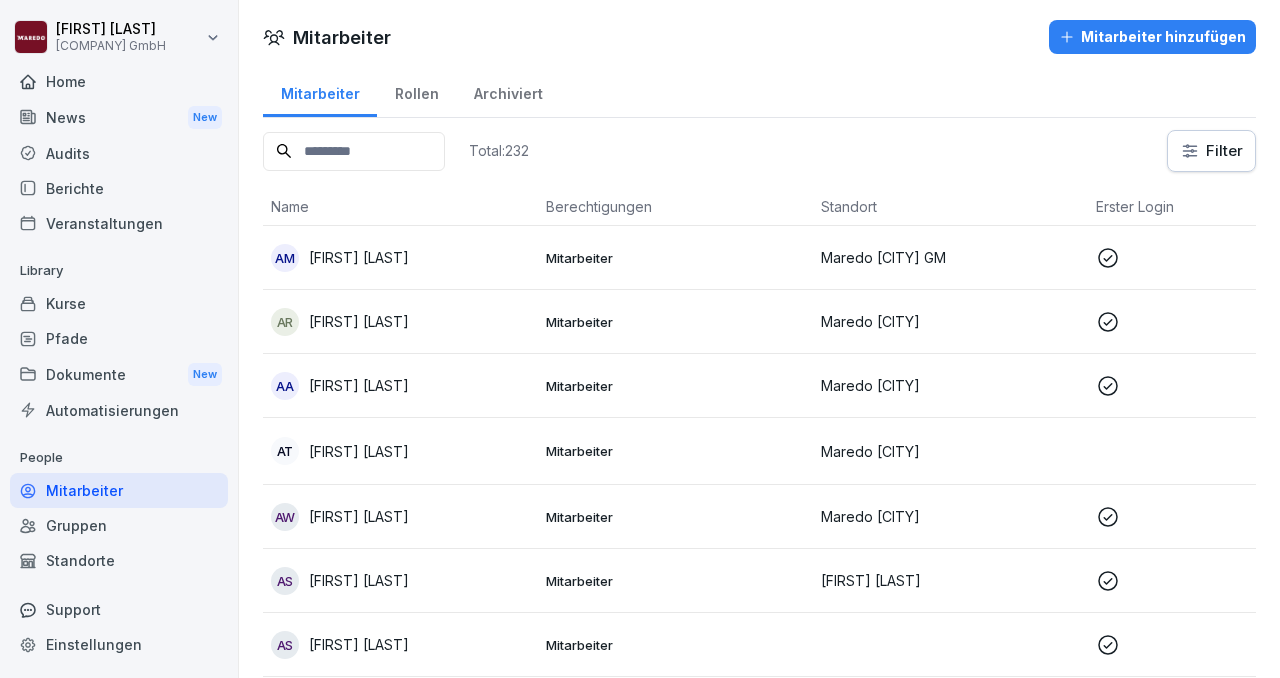 click on "Pfade" at bounding box center (119, 338) 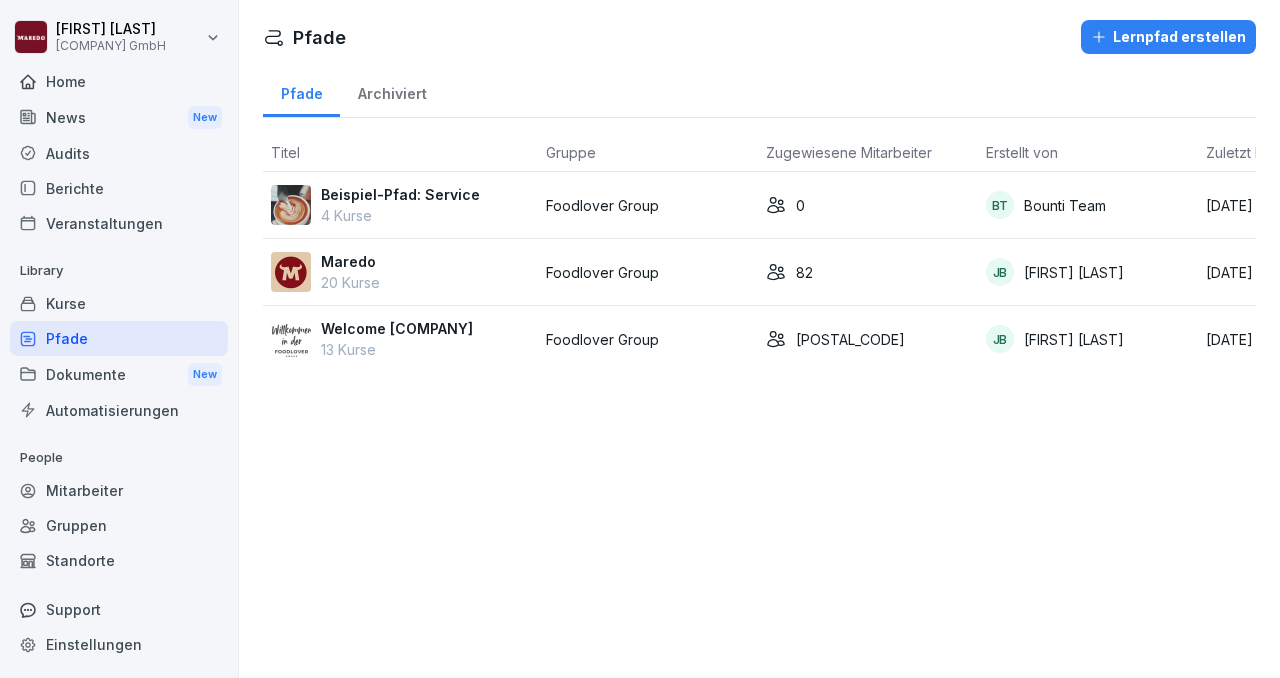 click on "Mitarbeiter" at bounding box center (119, 490) 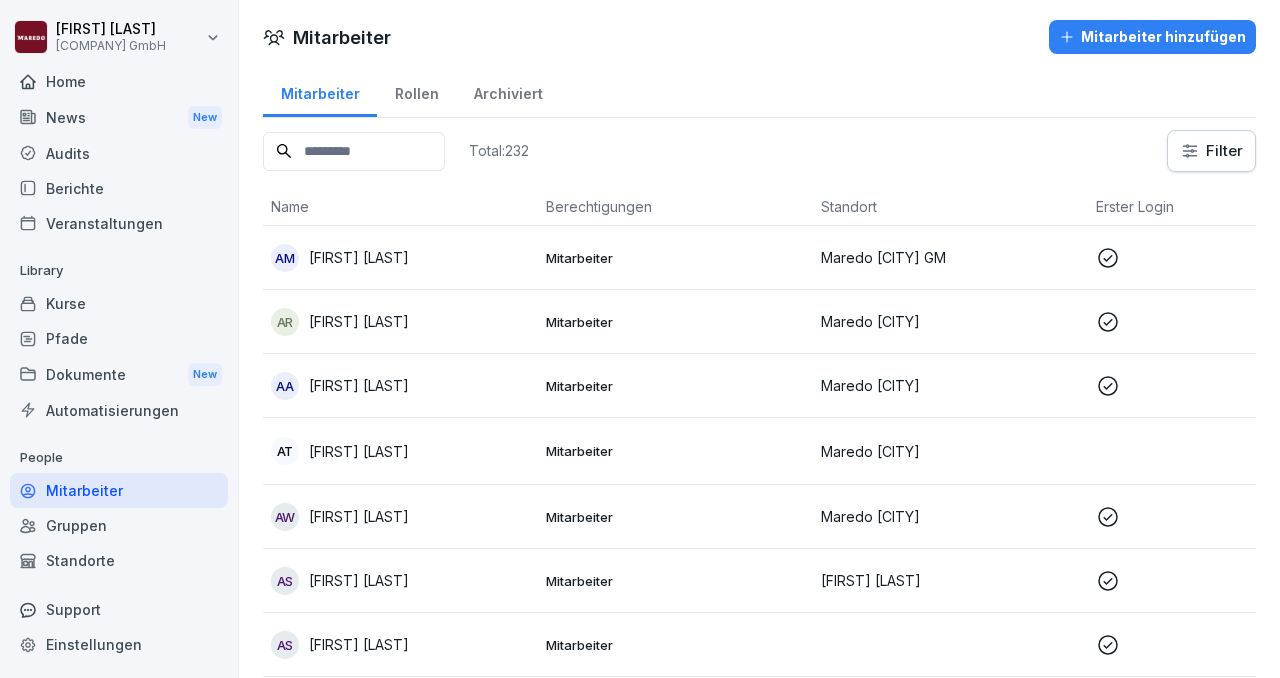 click on "Rollen" at bounding box center (416, 91) 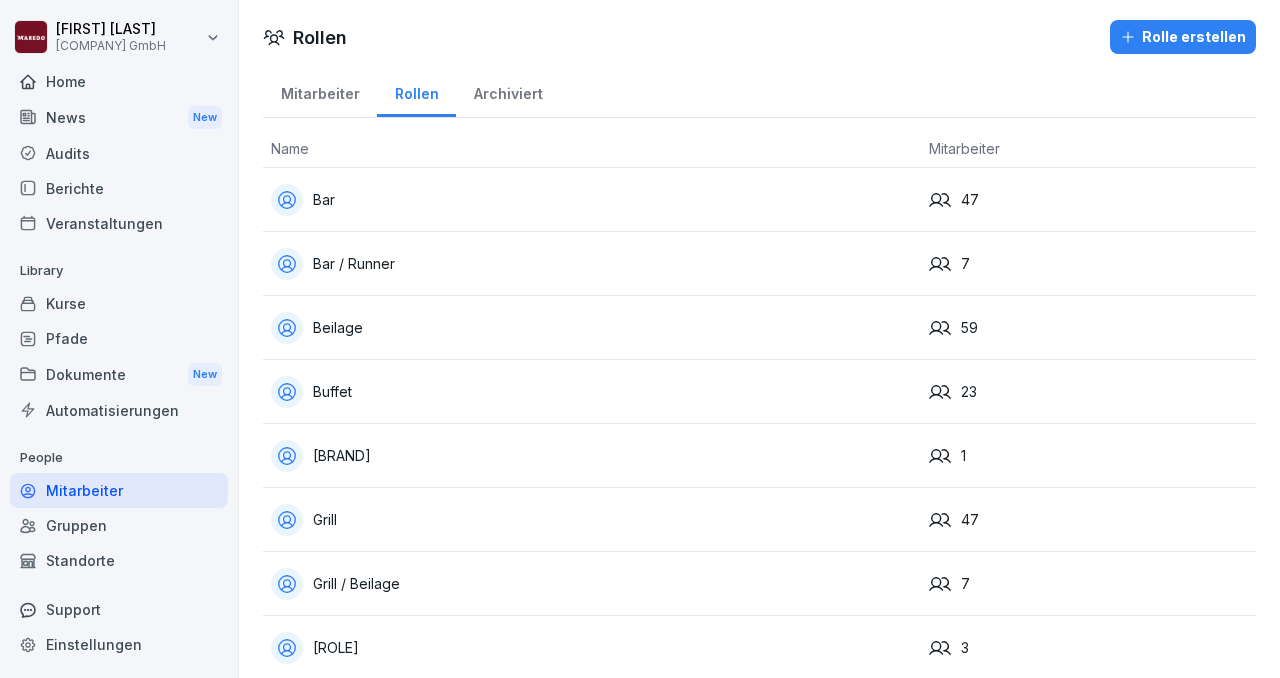 click on "Mitarbeiter" at bounding box center (320, 91) 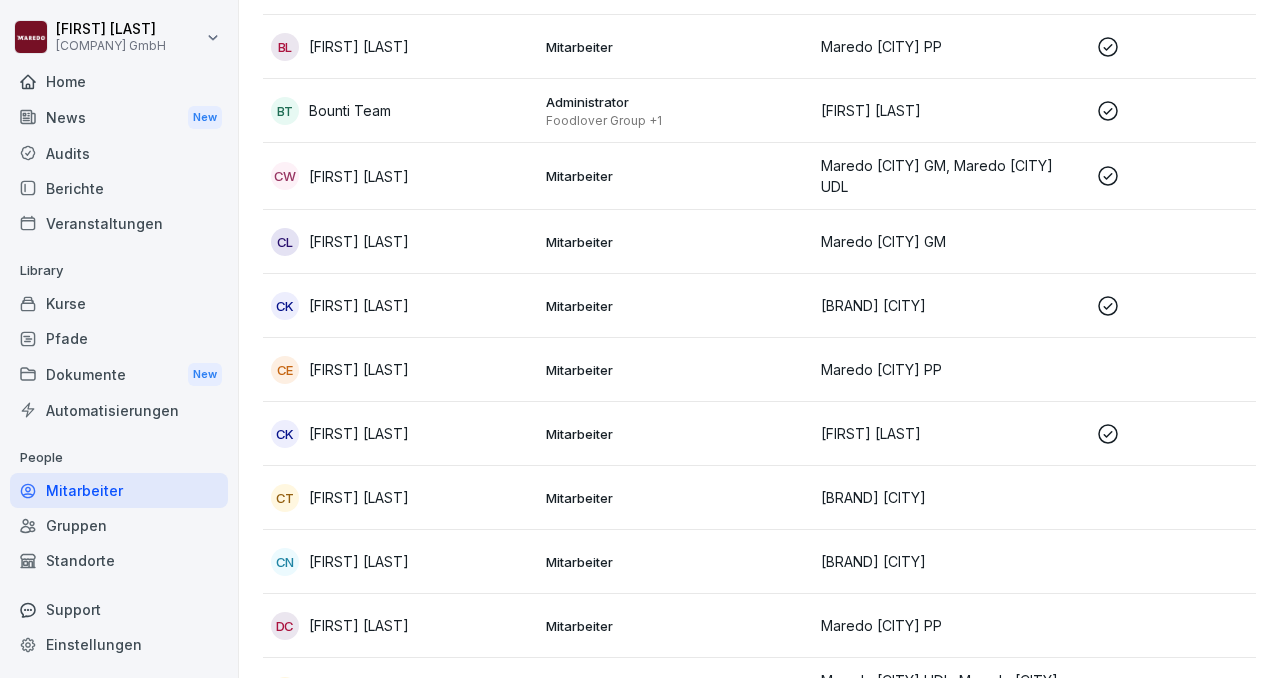 scroll, scrollTop: 2223, scrollLeft: 0, axis: vertical 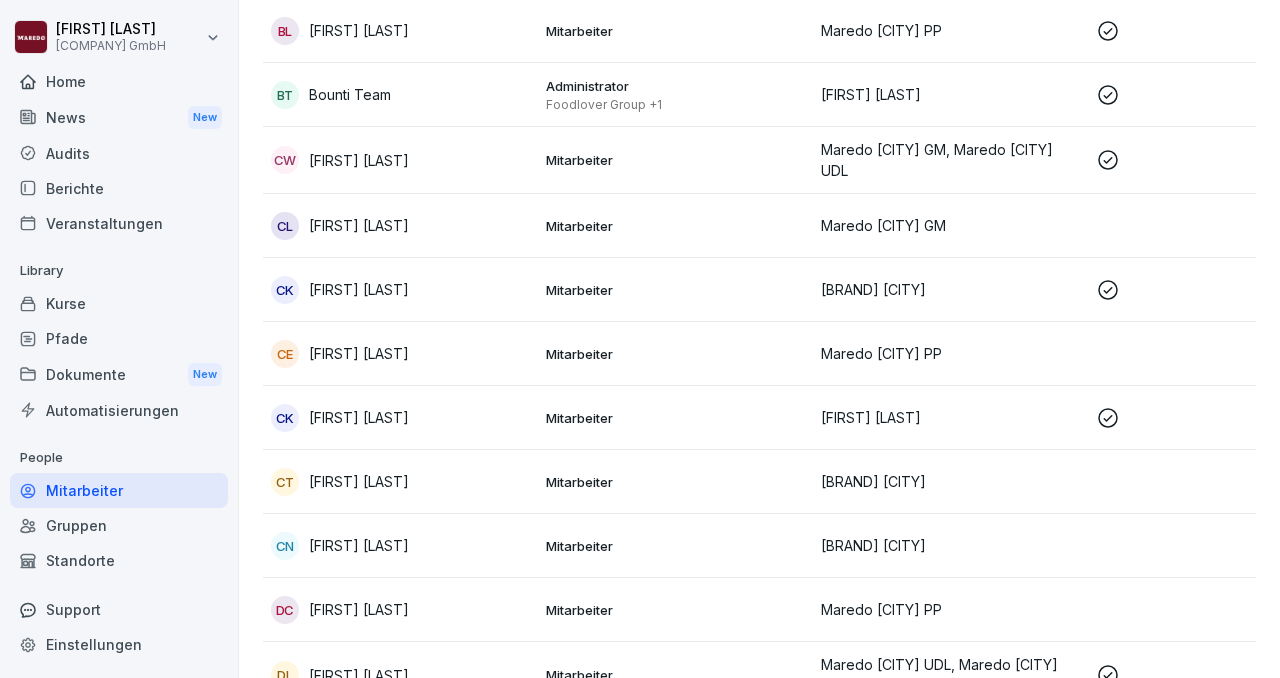 click on "Maredo [CITY] GM, Maredo [CITY] UDL" at bounding box center [950, 160] 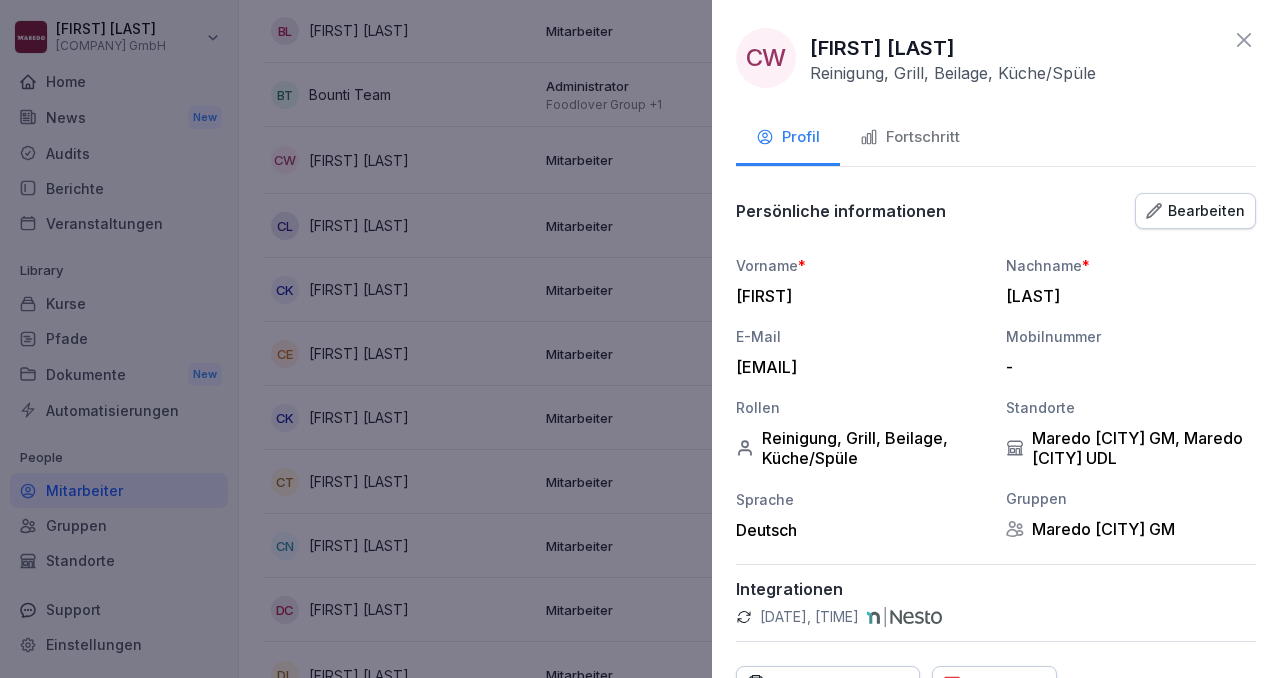 click on "Fortschritt" at bounding box center (910, 137) 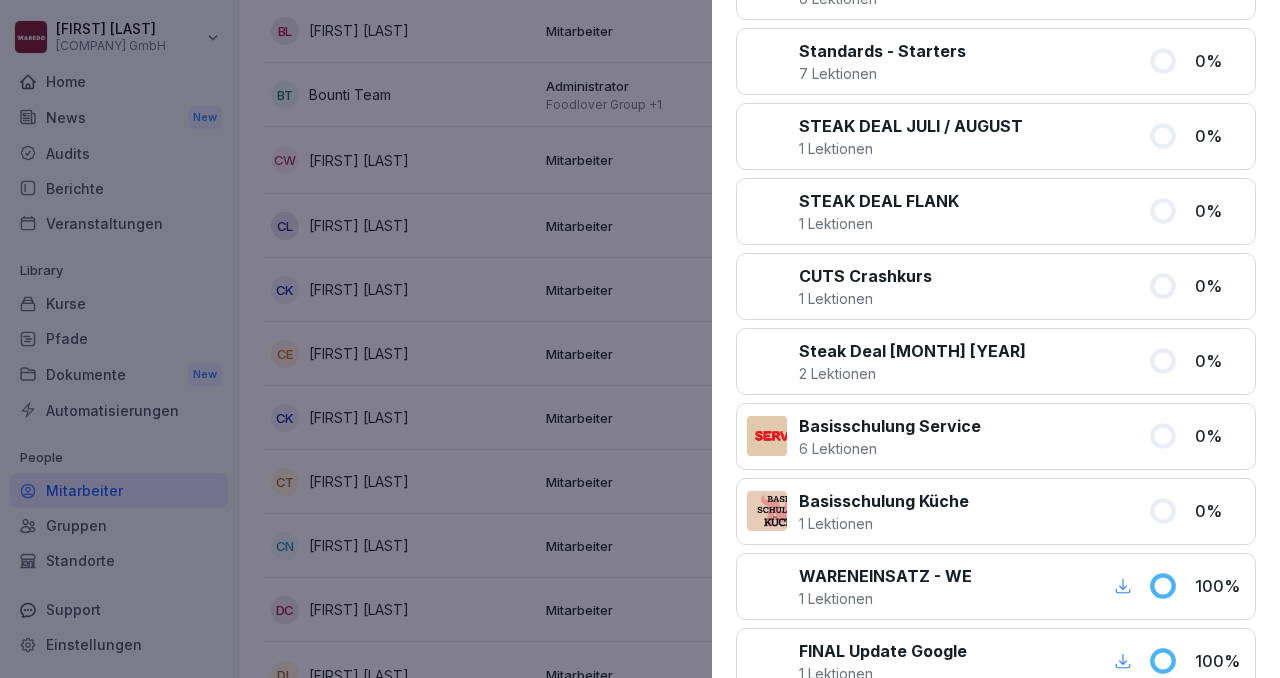 scroll, scrollTop: 922, scrollLeft: 0, axis: vertical 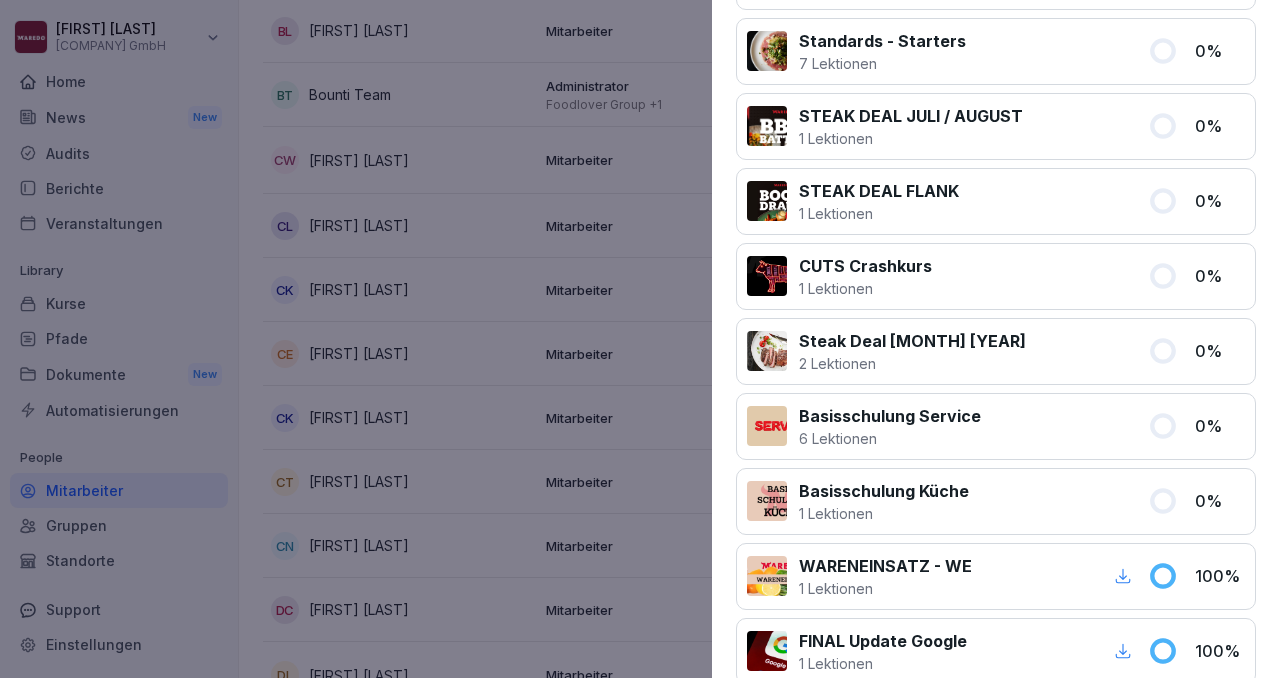 click on "CUTS Crashkurs" at bounding box center [865, 266] 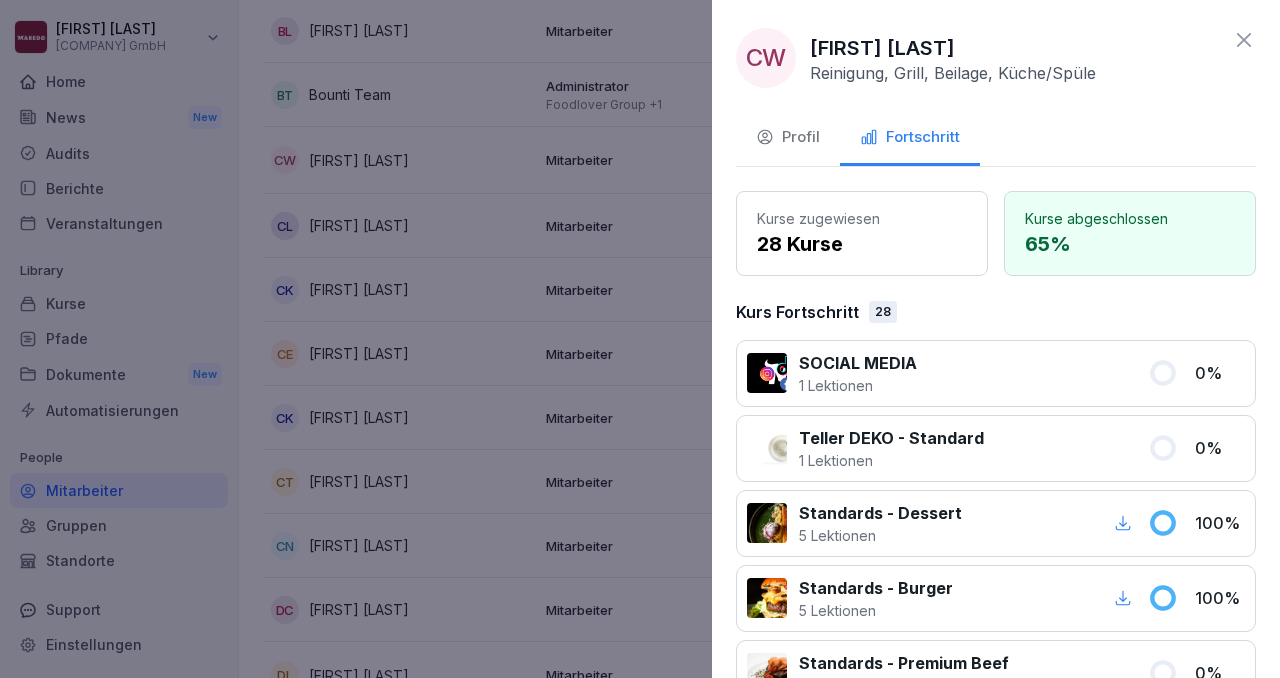 click 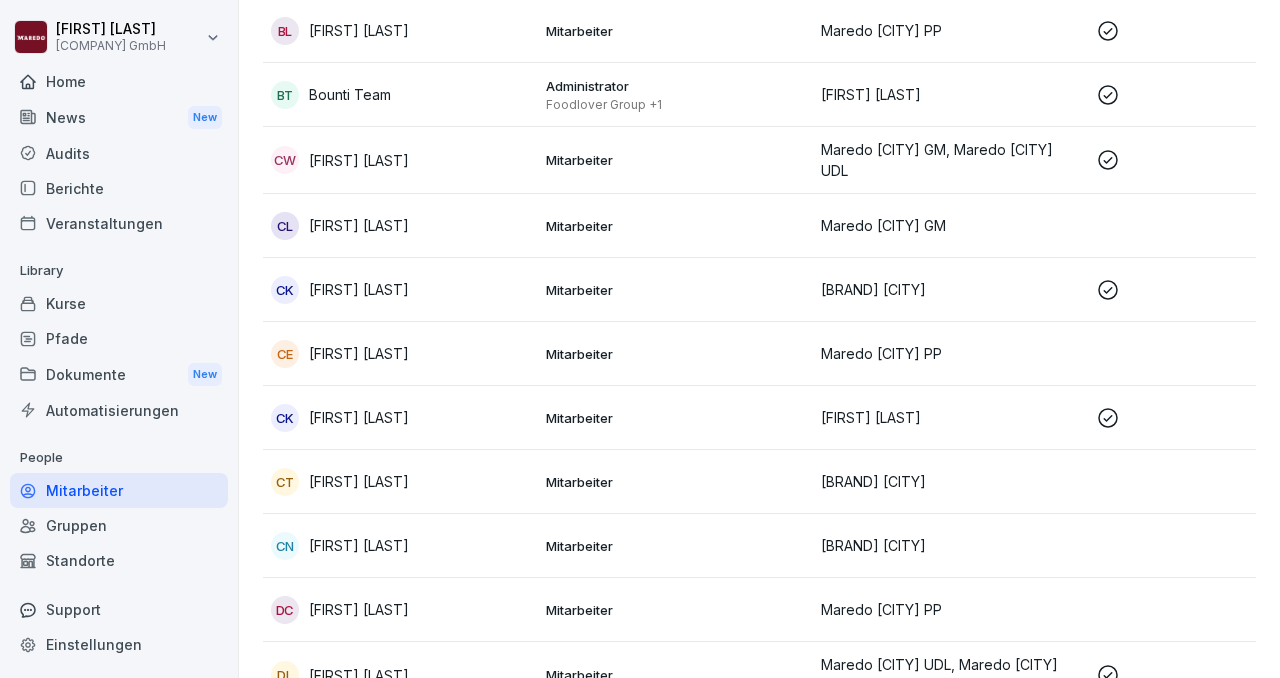 click on "Kurse" at bounding box center [119, 303] 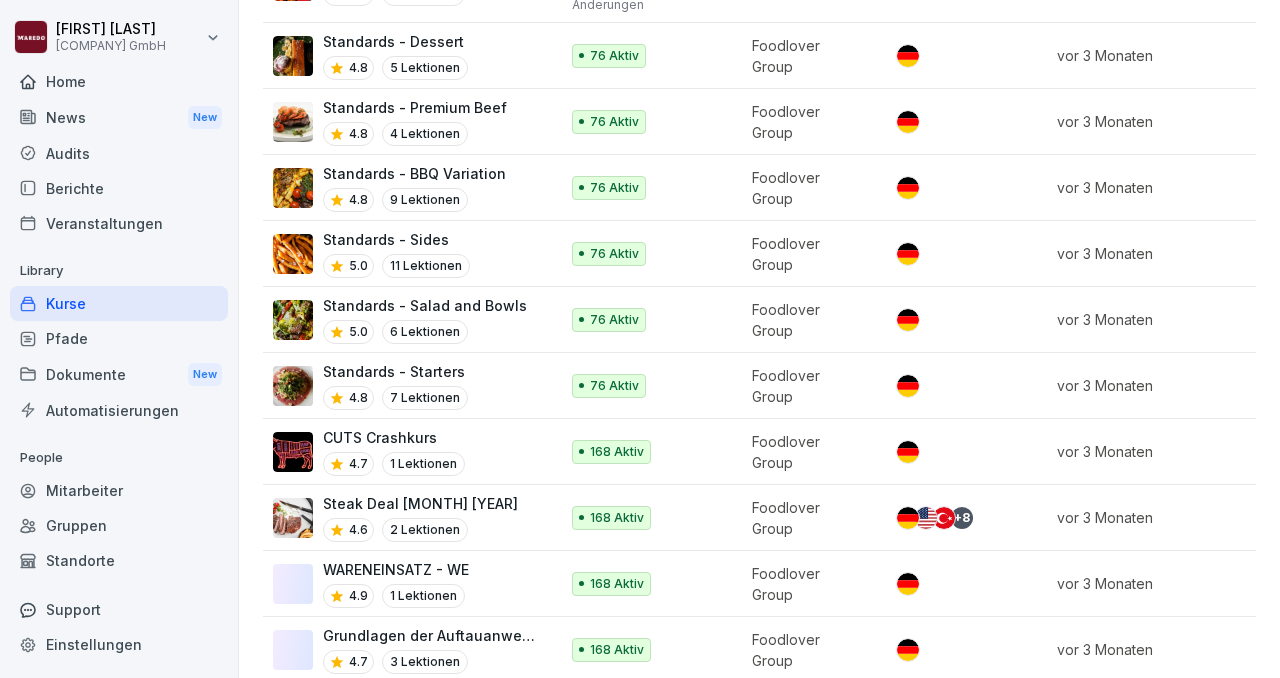 scroll, scrollTop: 751, scrollLeft: 0, axis: vertical 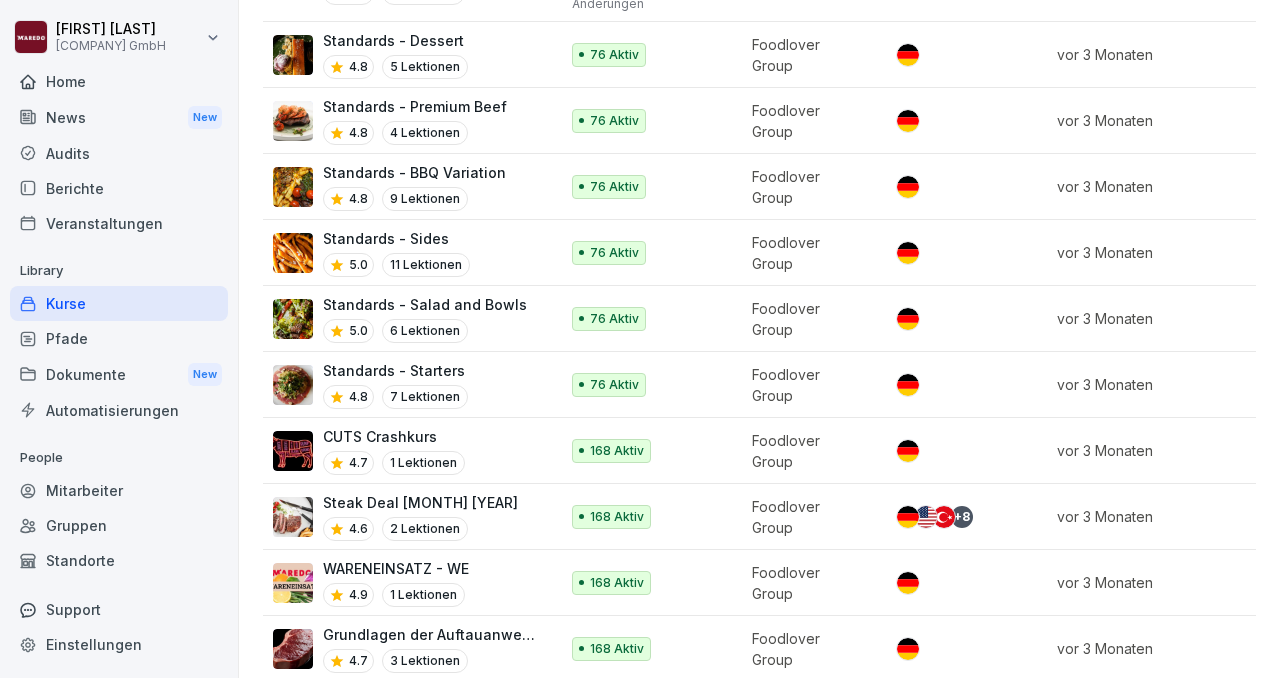 click on "CUTS Crashkurs" at bounding box center [394, 436] 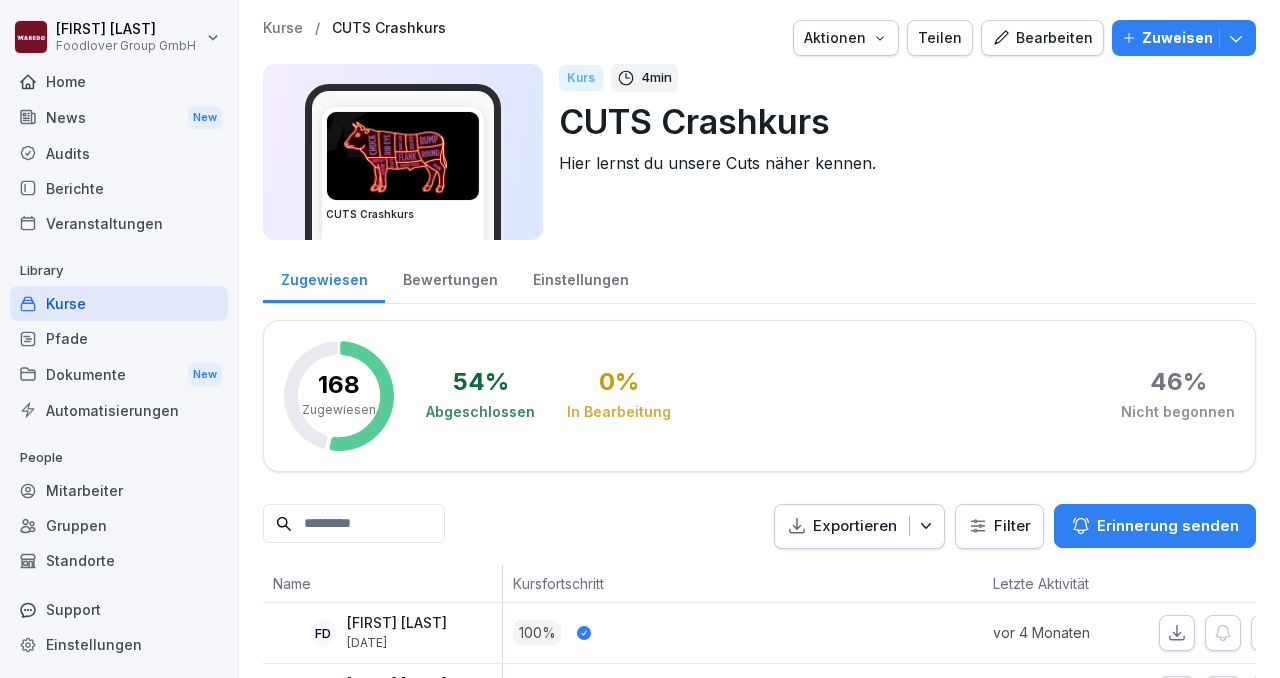scroll, scrollTop: 0, scrollLeft: 0, axis: both 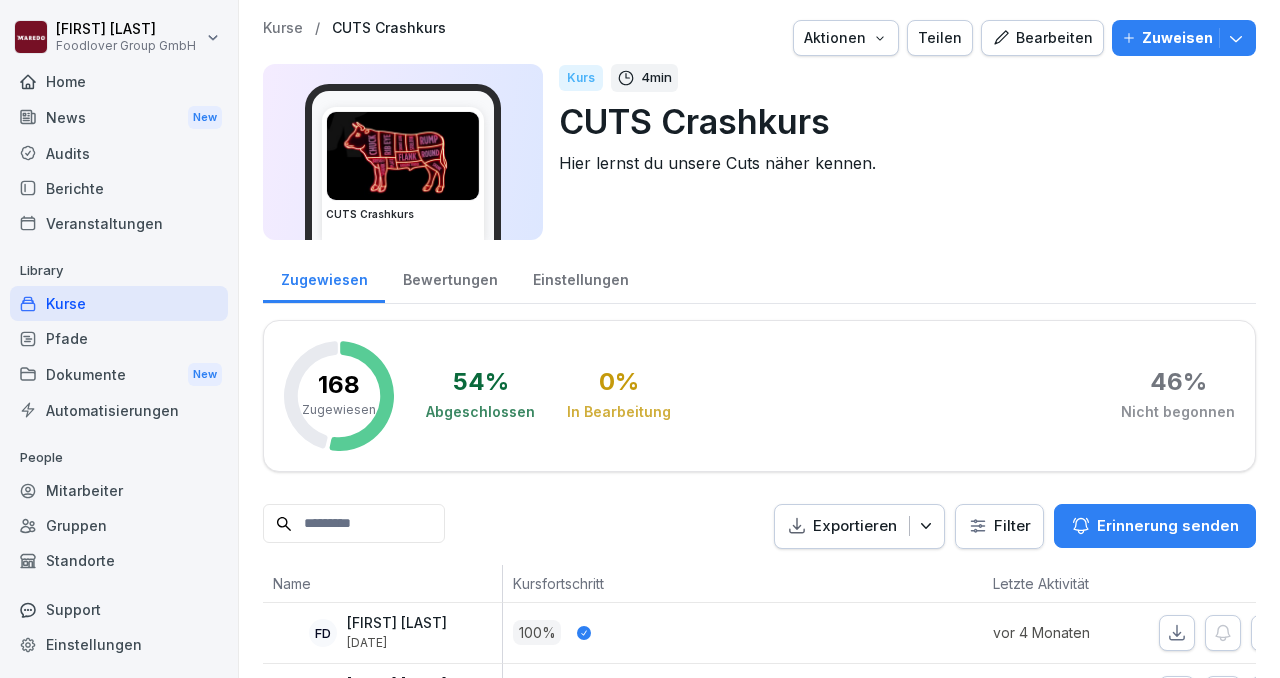 click on "Bearbeiten" at bounding box center [1042, 38] 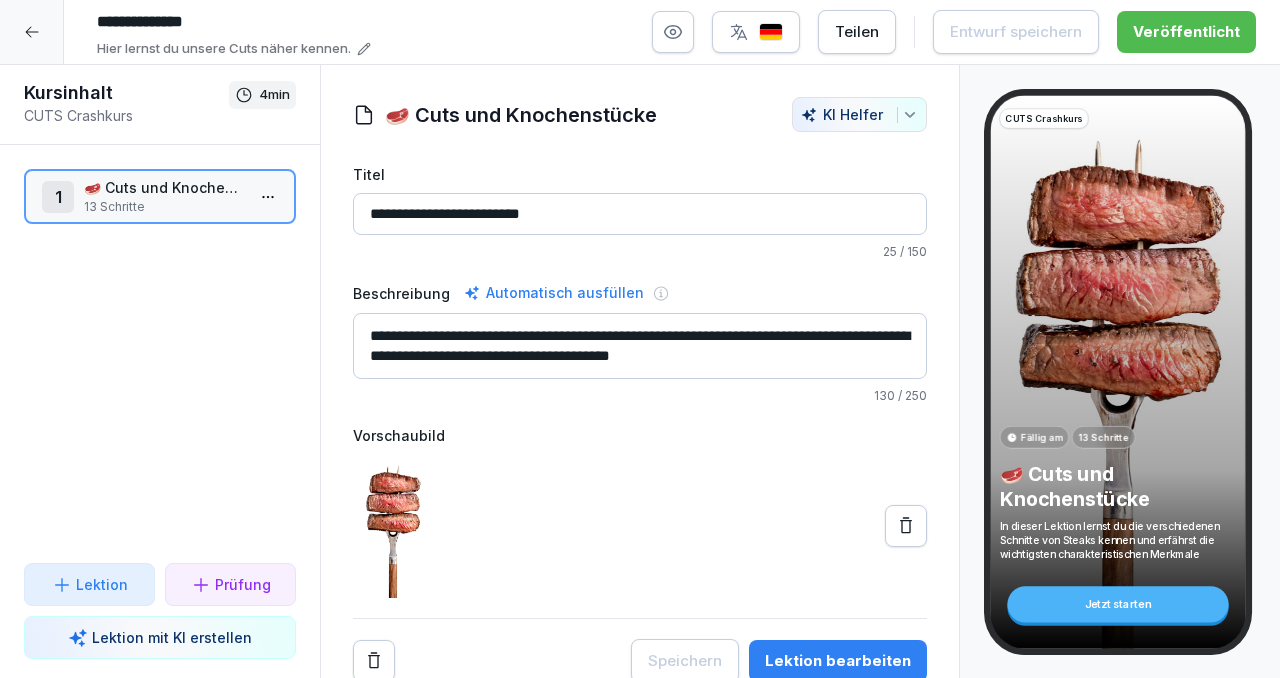 click 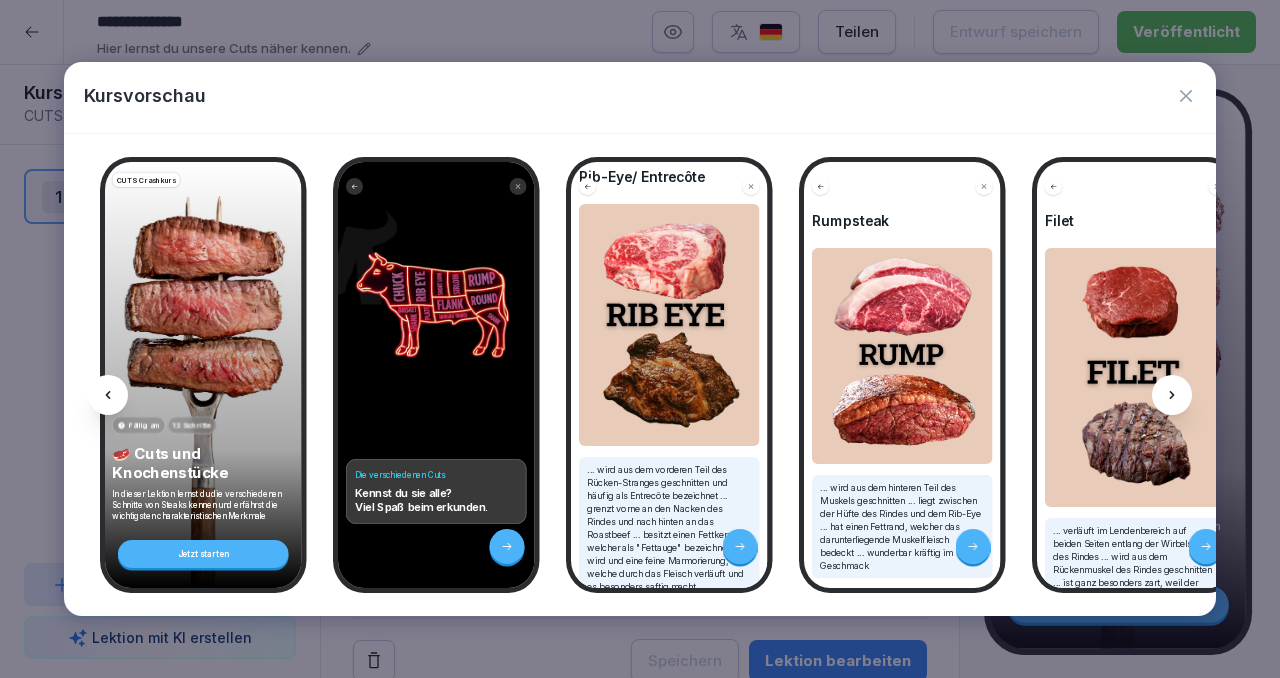 scroll, scrollTop: 69, scrollLeft: 0, axis: vertical 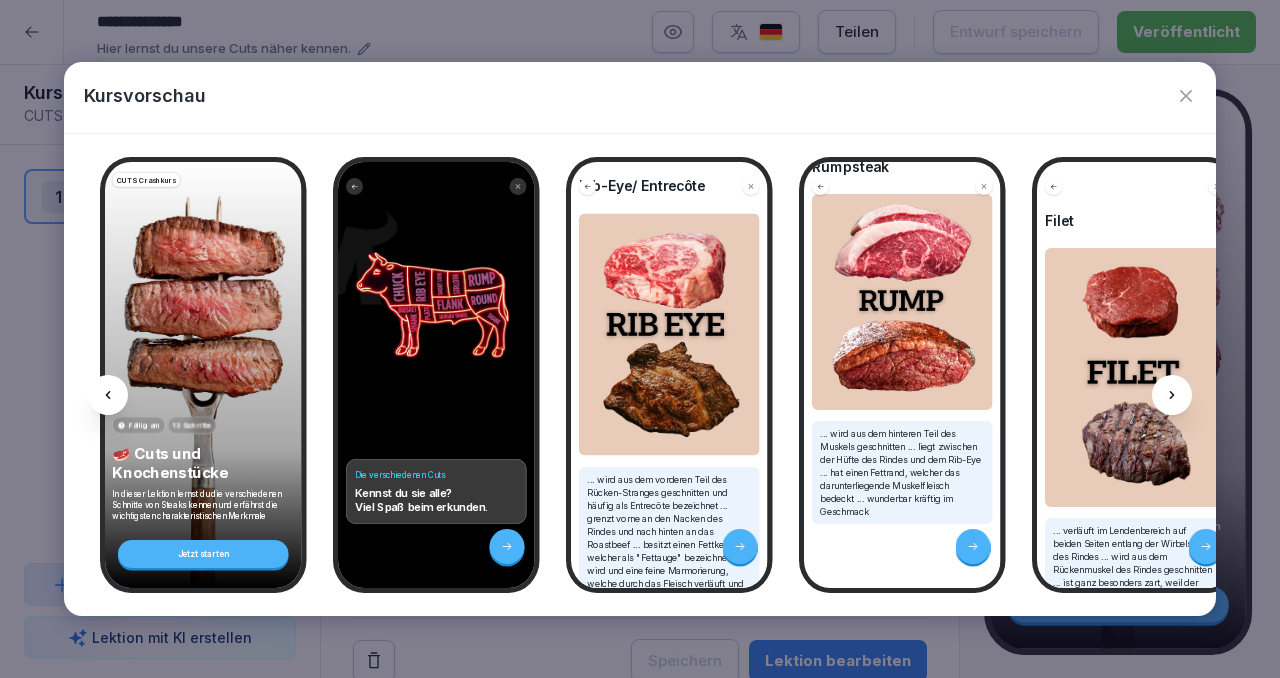 click 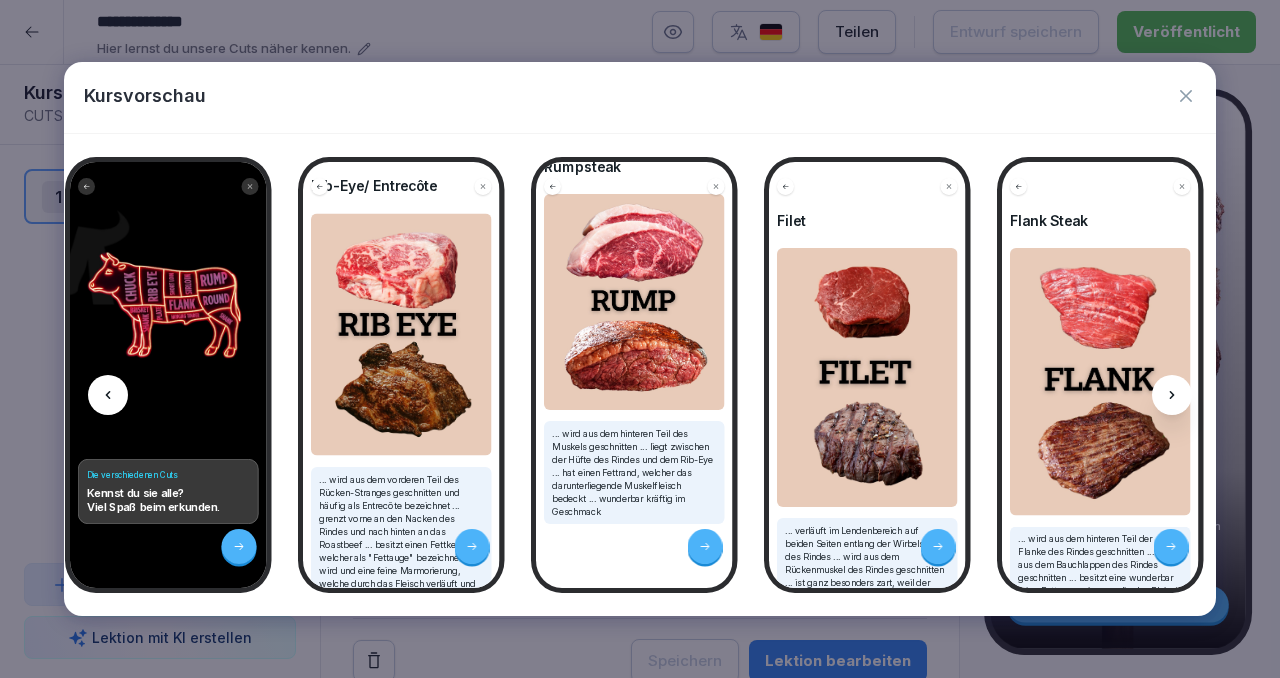 click 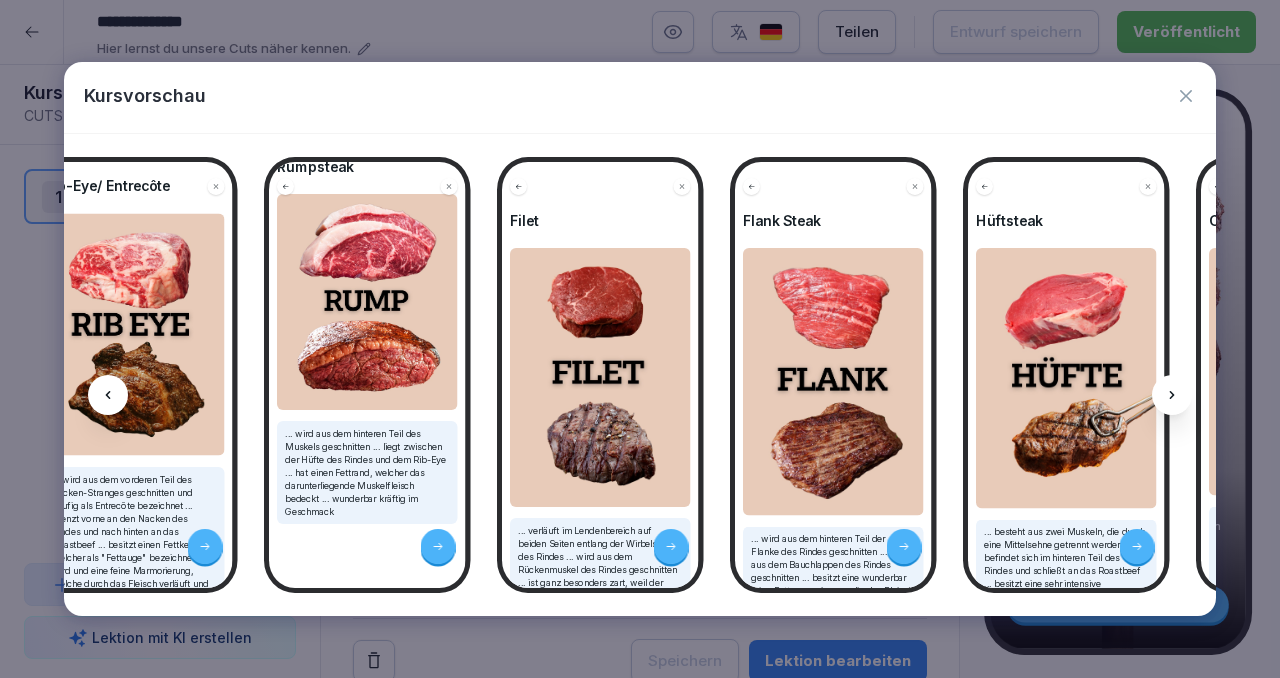 scroll, scrollTop: 0, scrollLeft: 536, axis: horizontal 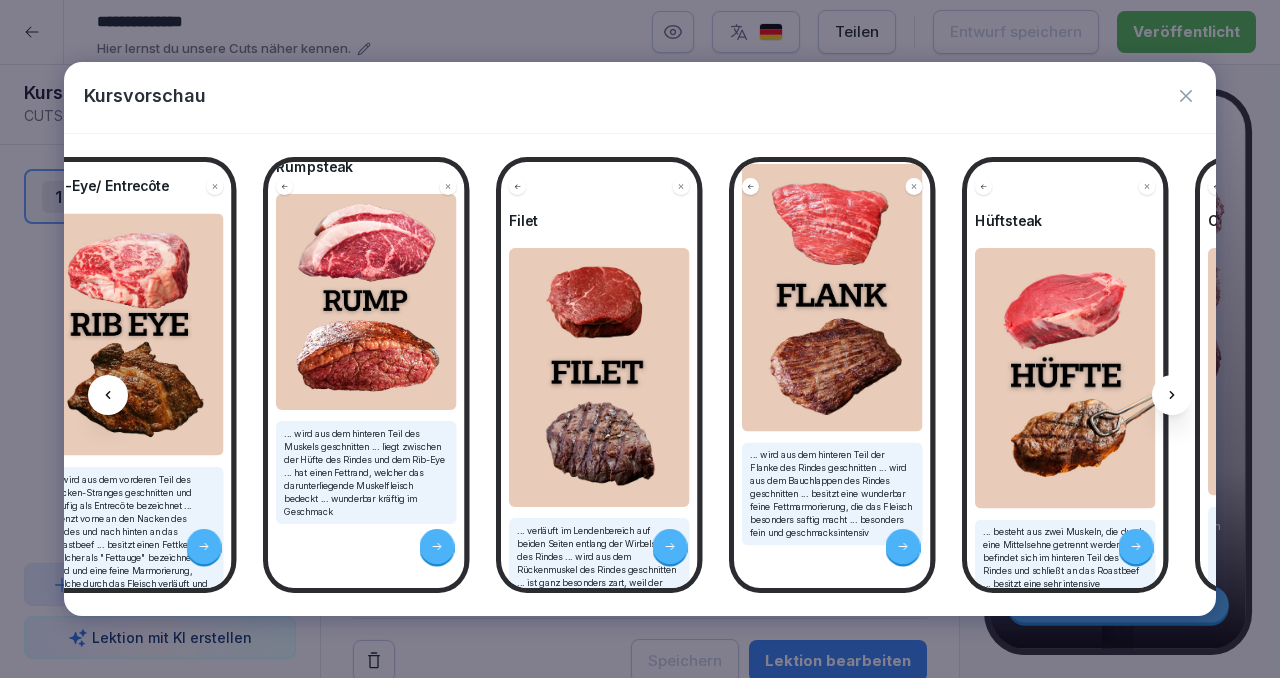 click at bounding box center (1172, 395) 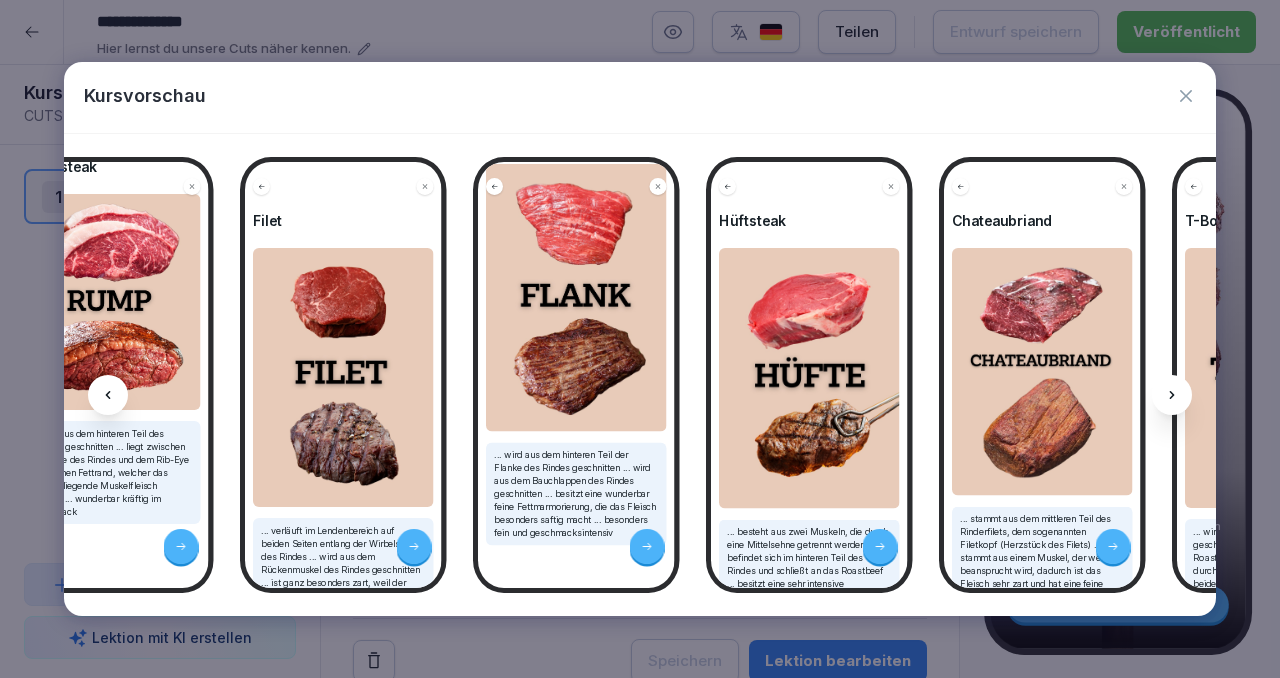 scroll, scrollTop: 0, scrollLeft: 804, axis: horizontal 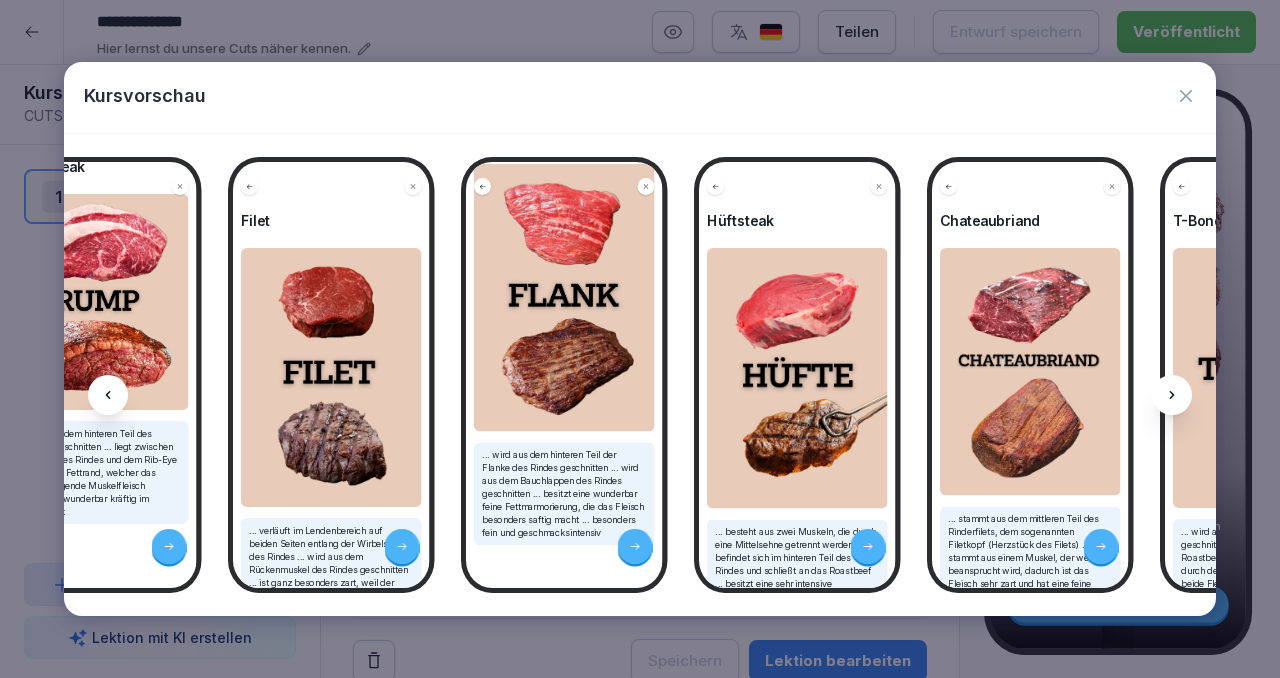 click at bounding box center (1172, 395) 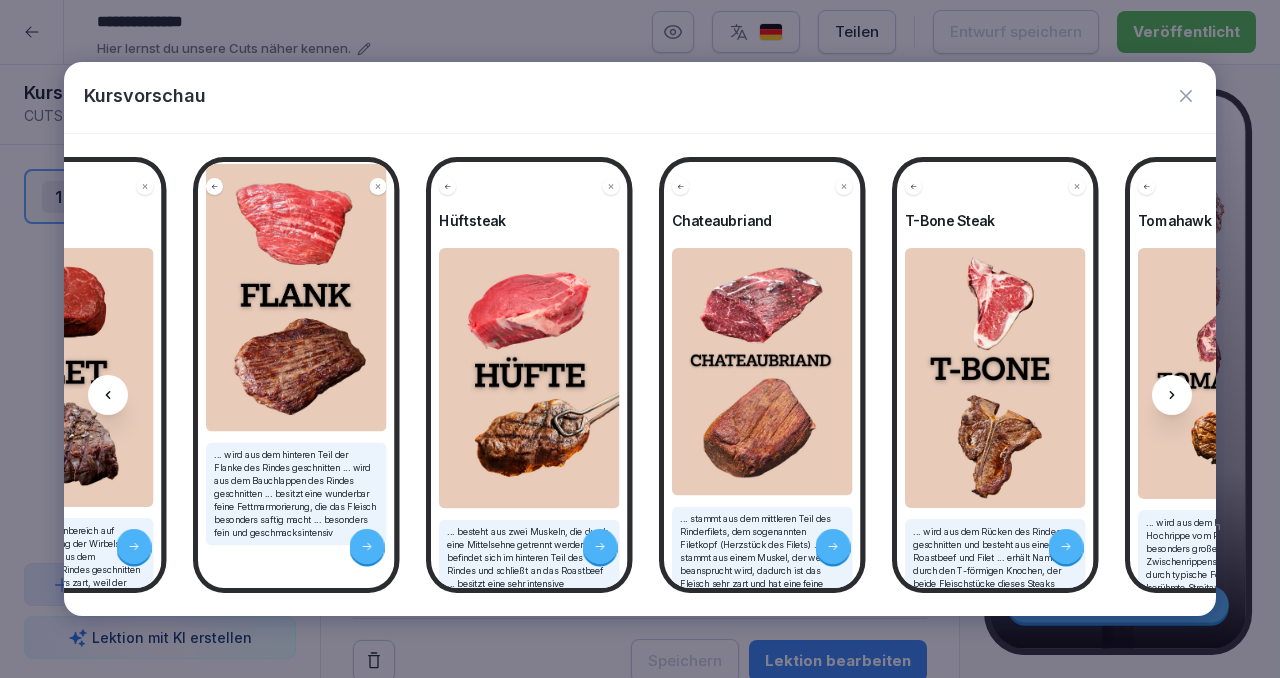 click at bounding box center (1172, 395) 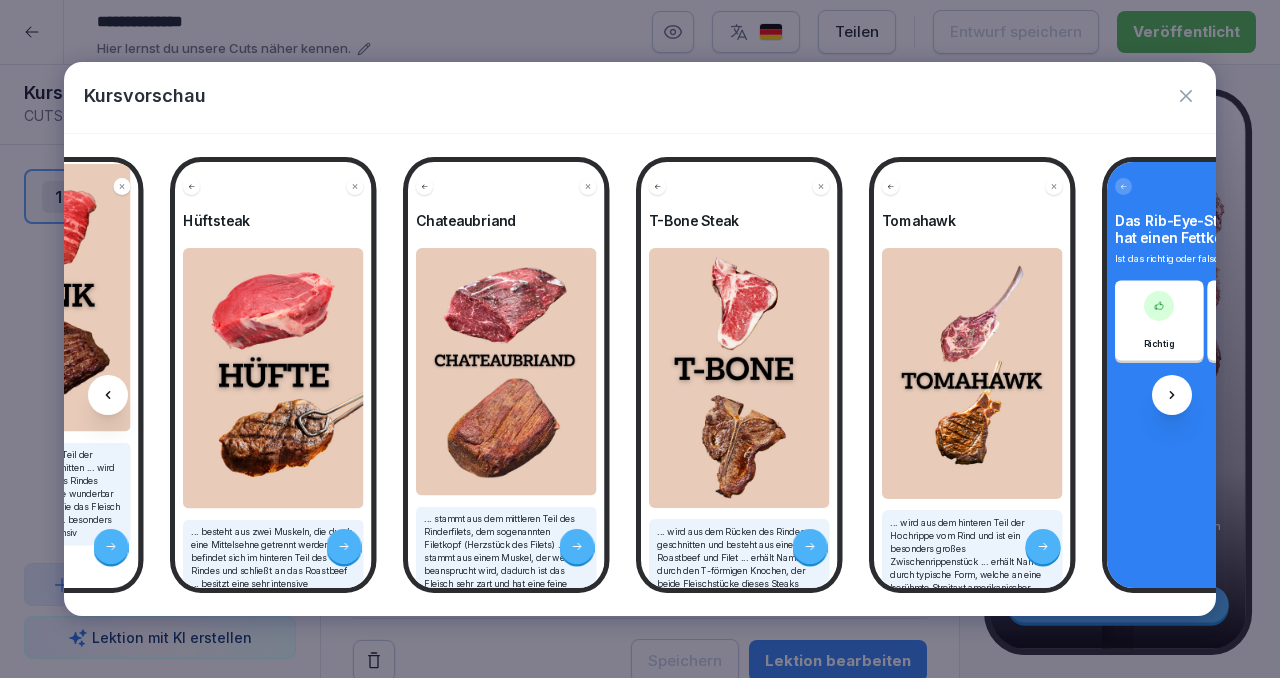 scroll, scrollTop: 0, scrollLeft: 1340, axis: horizontal 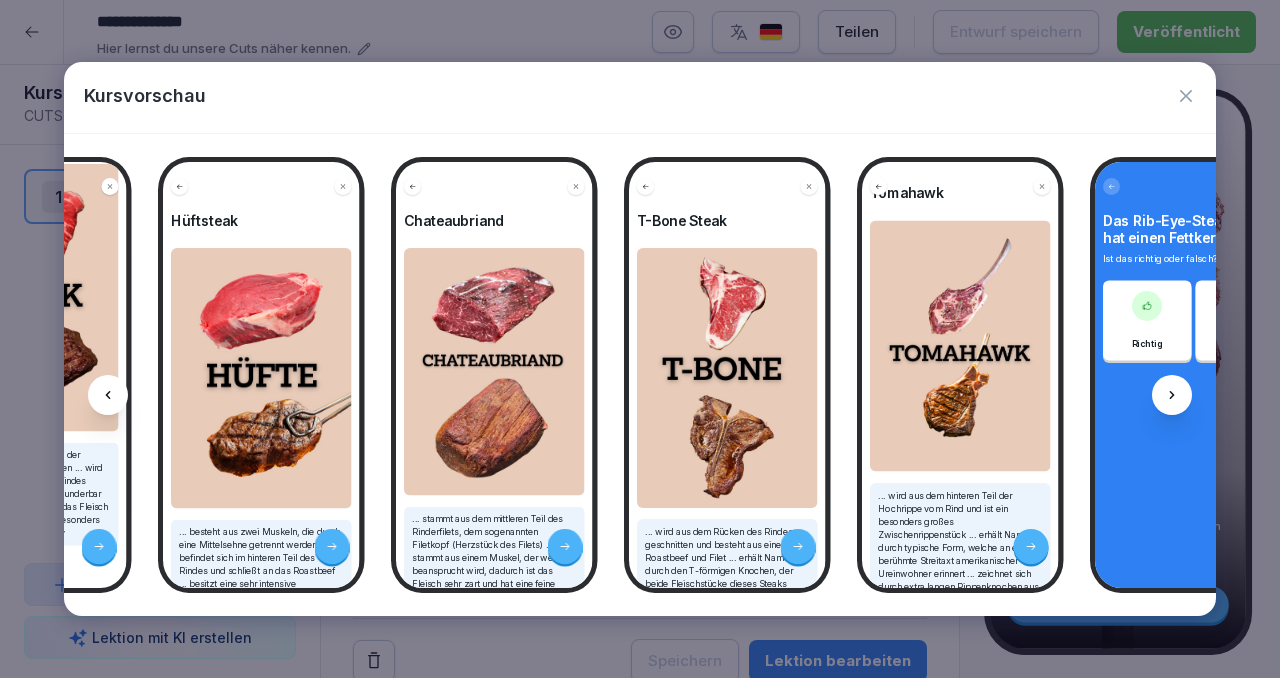 click at bounding box center [1172, 395] 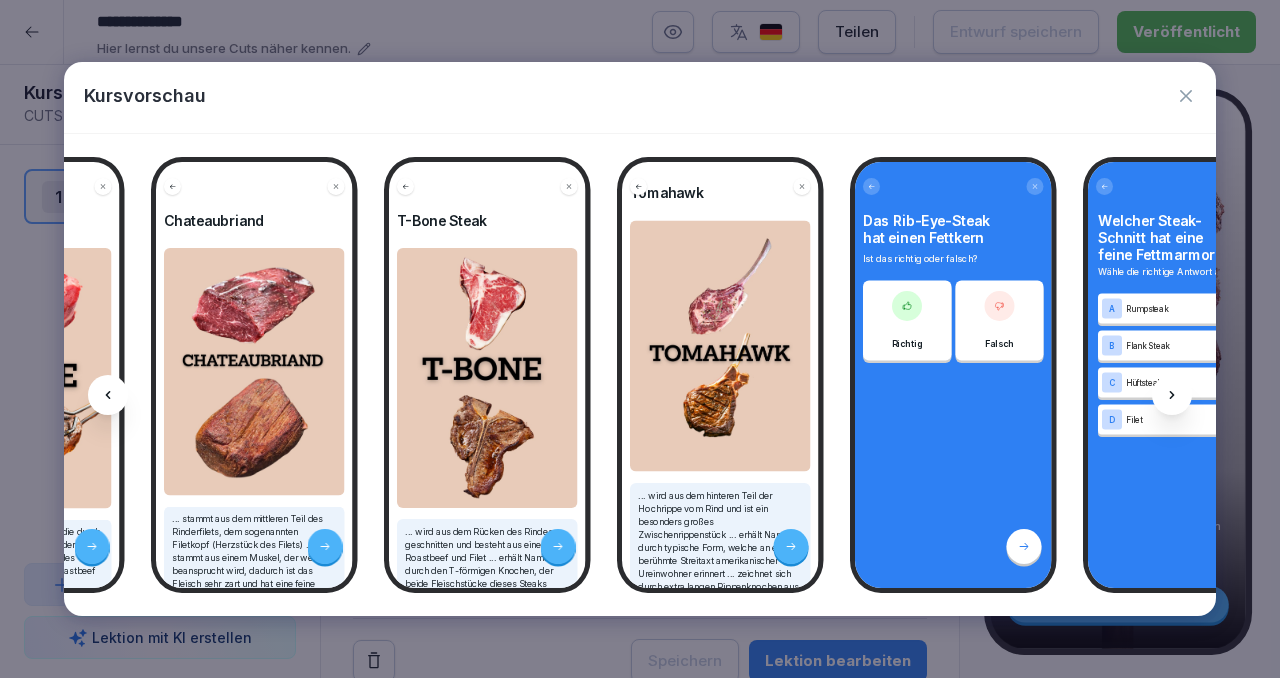 scroll, scrollTop: 0, scrollLeft: 1608, axis: horizontal 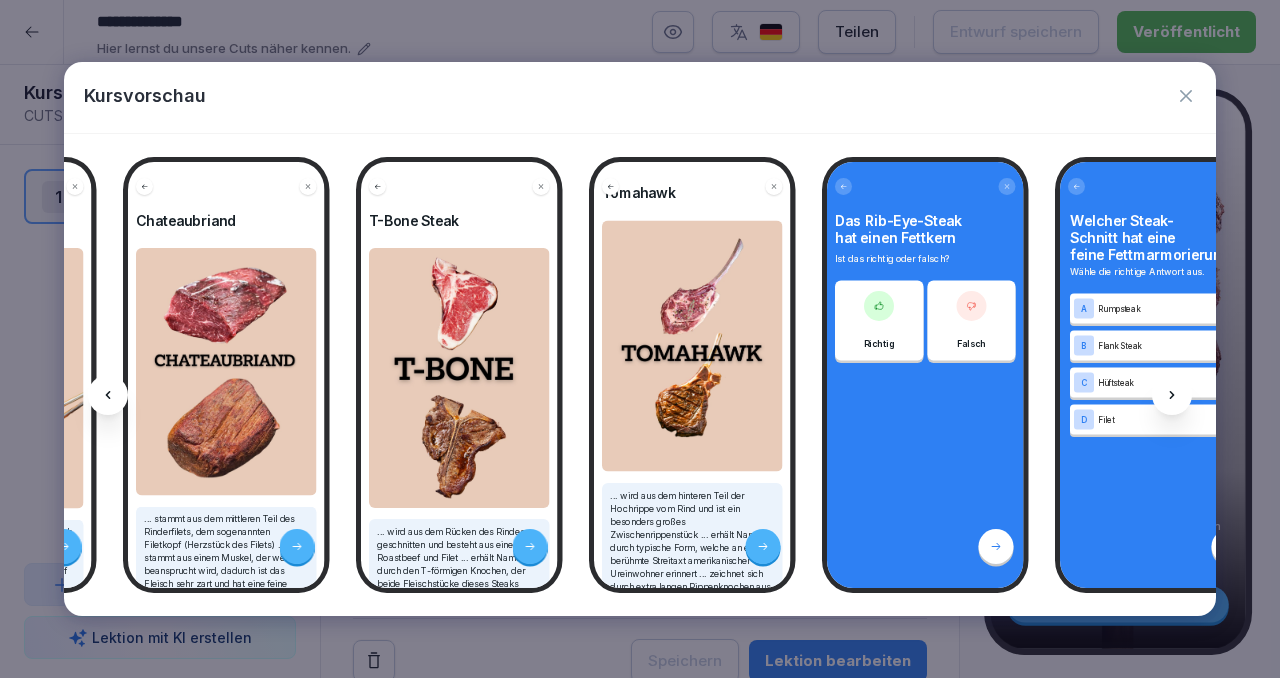 click 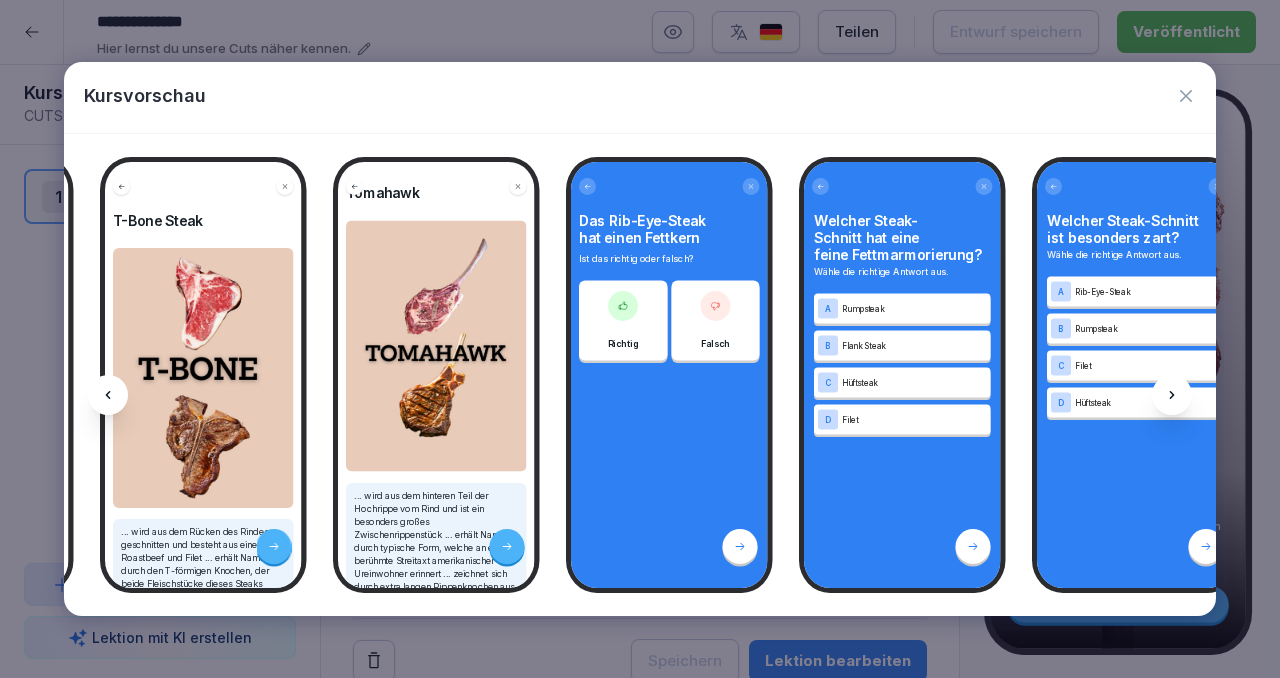 scroll, scrollTop: 0, scrollLeft: 1876, axis: horizontal 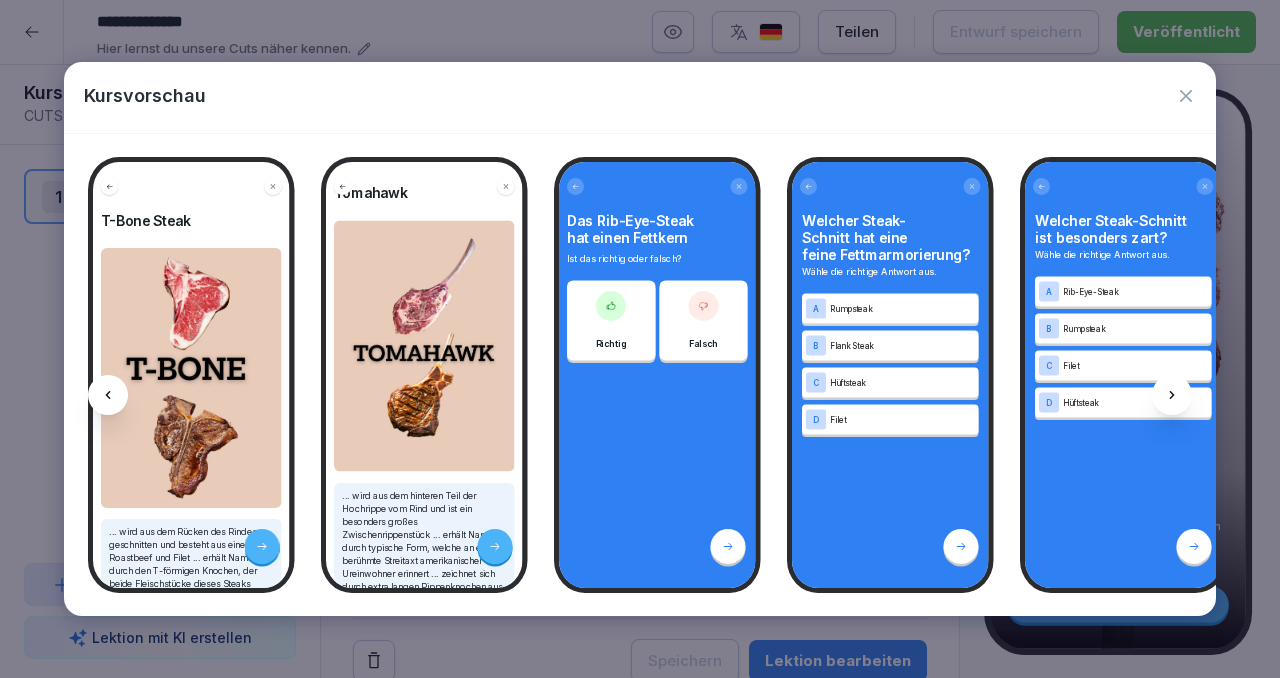 click 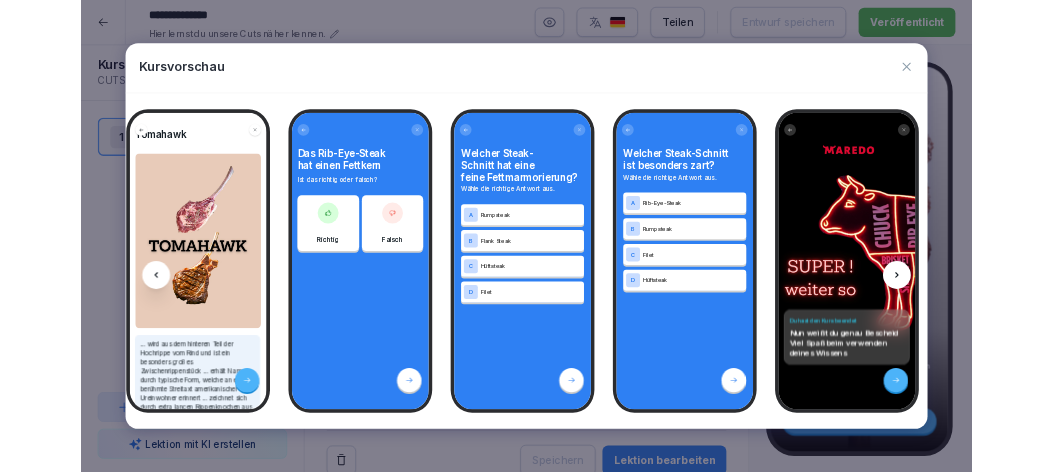 scroll, scrollTop: 0, scrollLeft: 2144, axis: horizontal 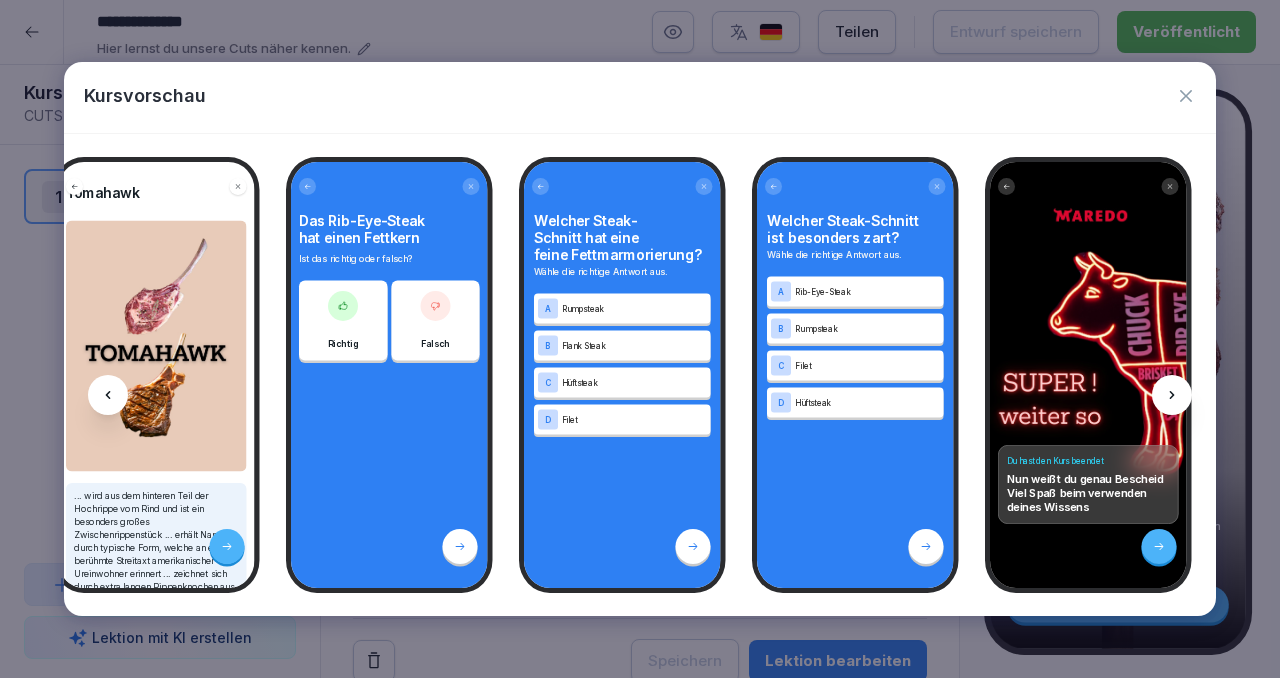 click 